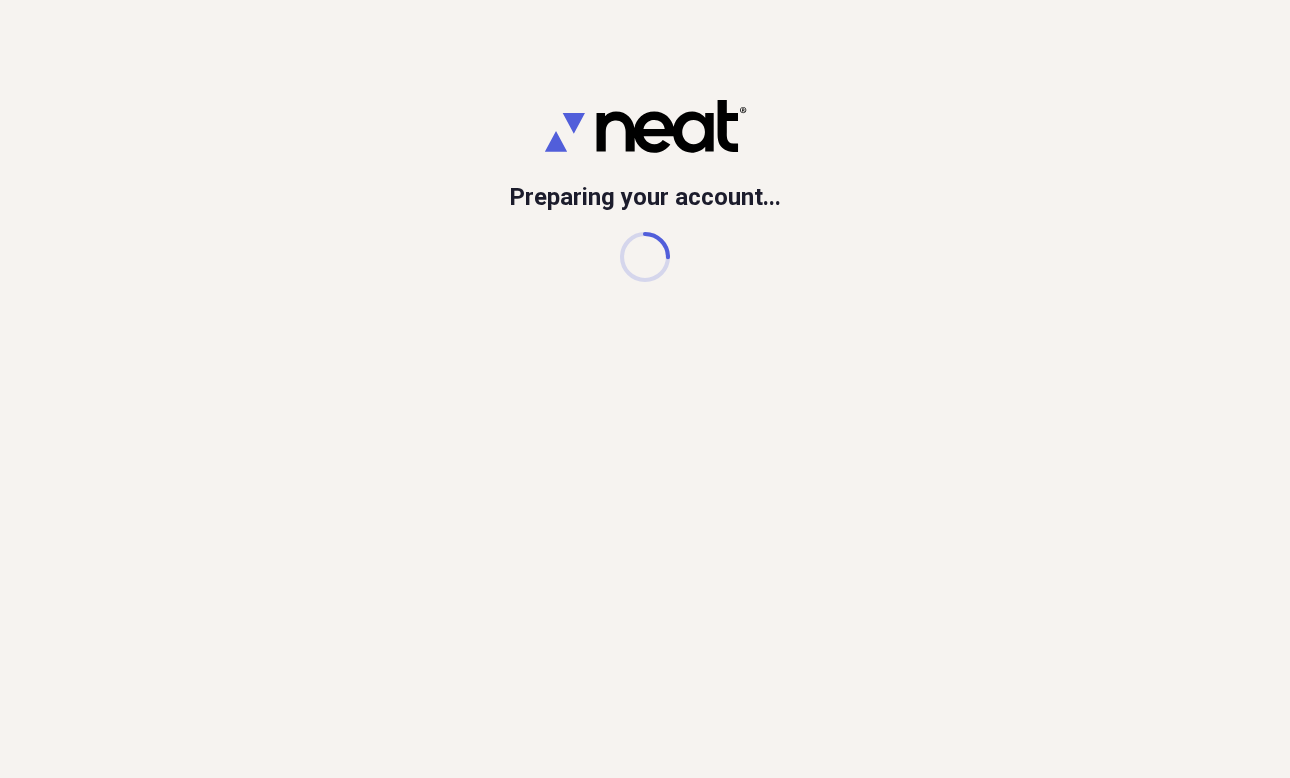 scroll, scrollTop: 0, scrollLeft: 0, axis: both 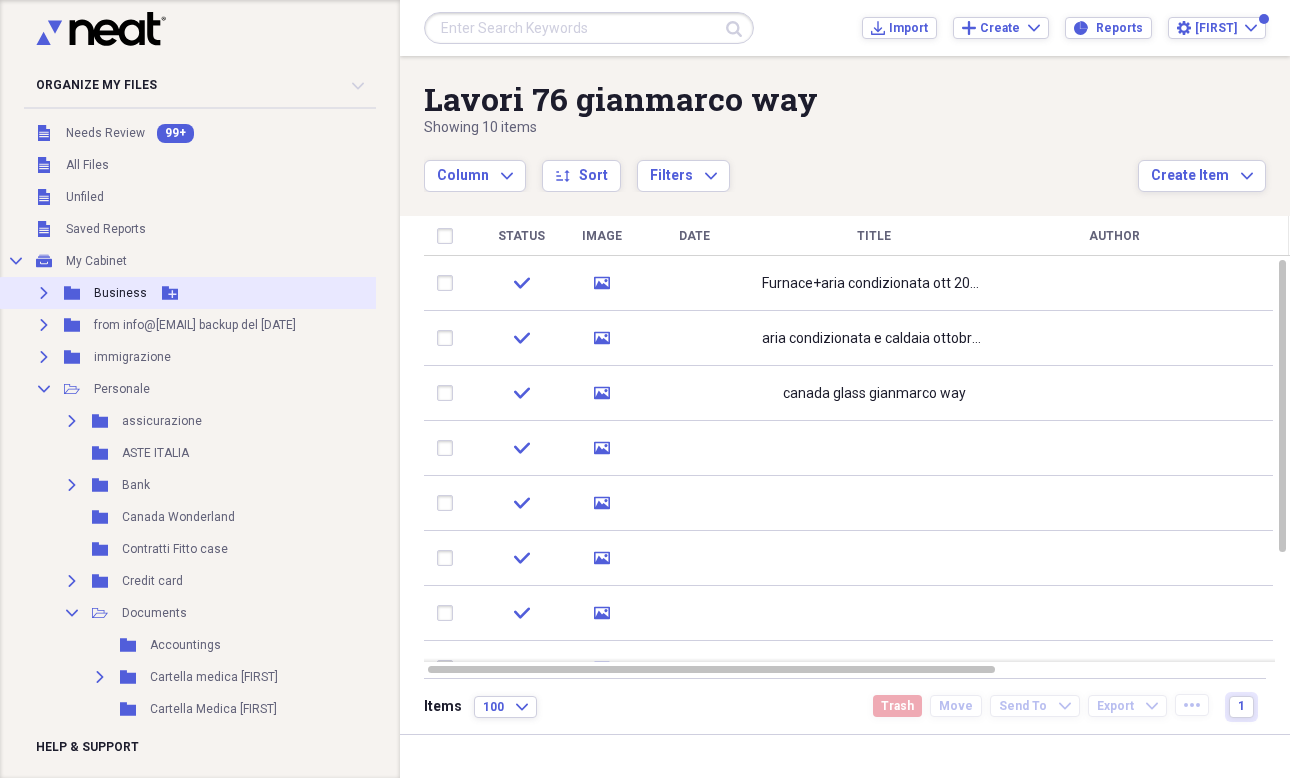 click on "Expand" at bounding box center [44, 293] 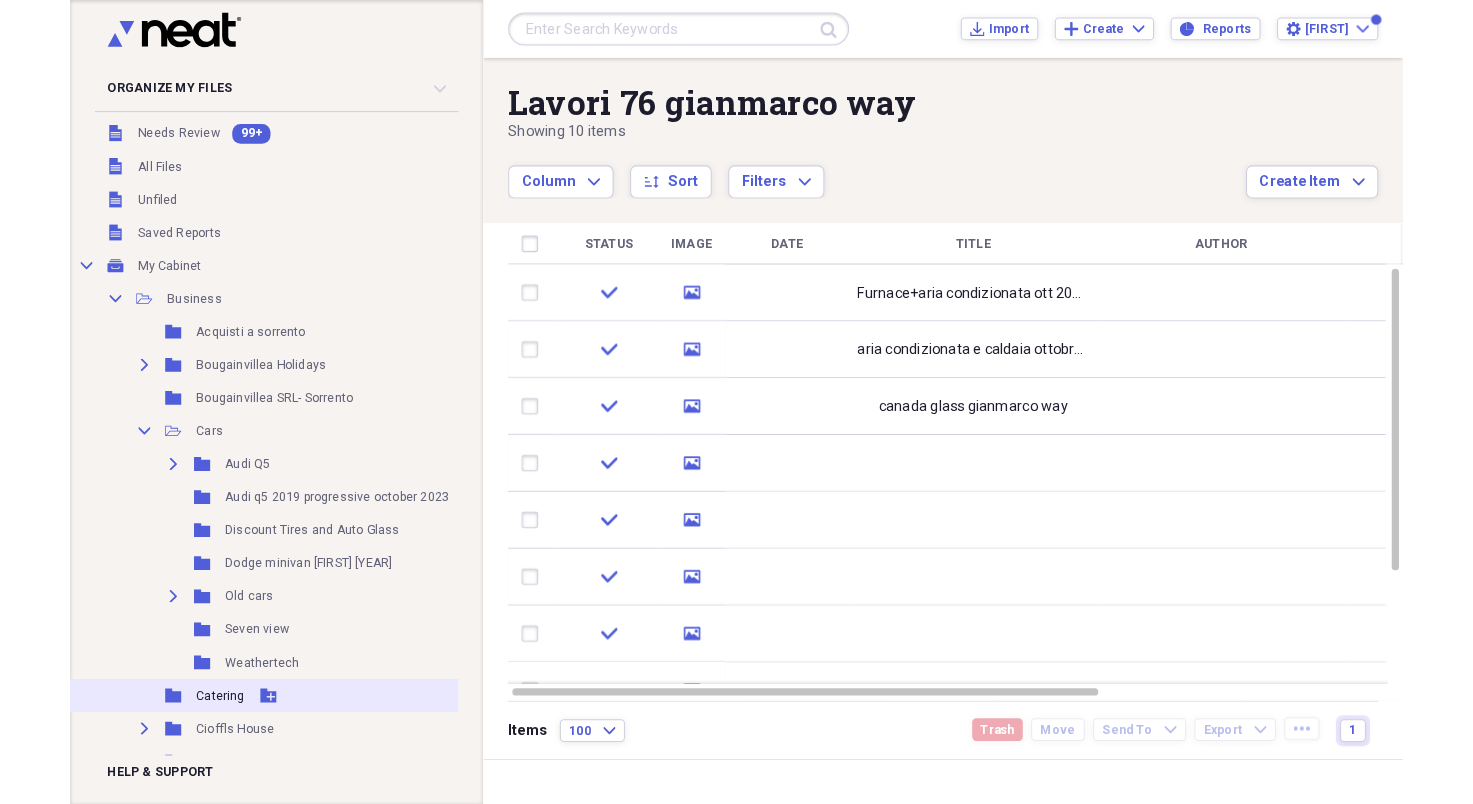 scroll, scrollTop: 92, scrollLeft: 0, axis: vertical 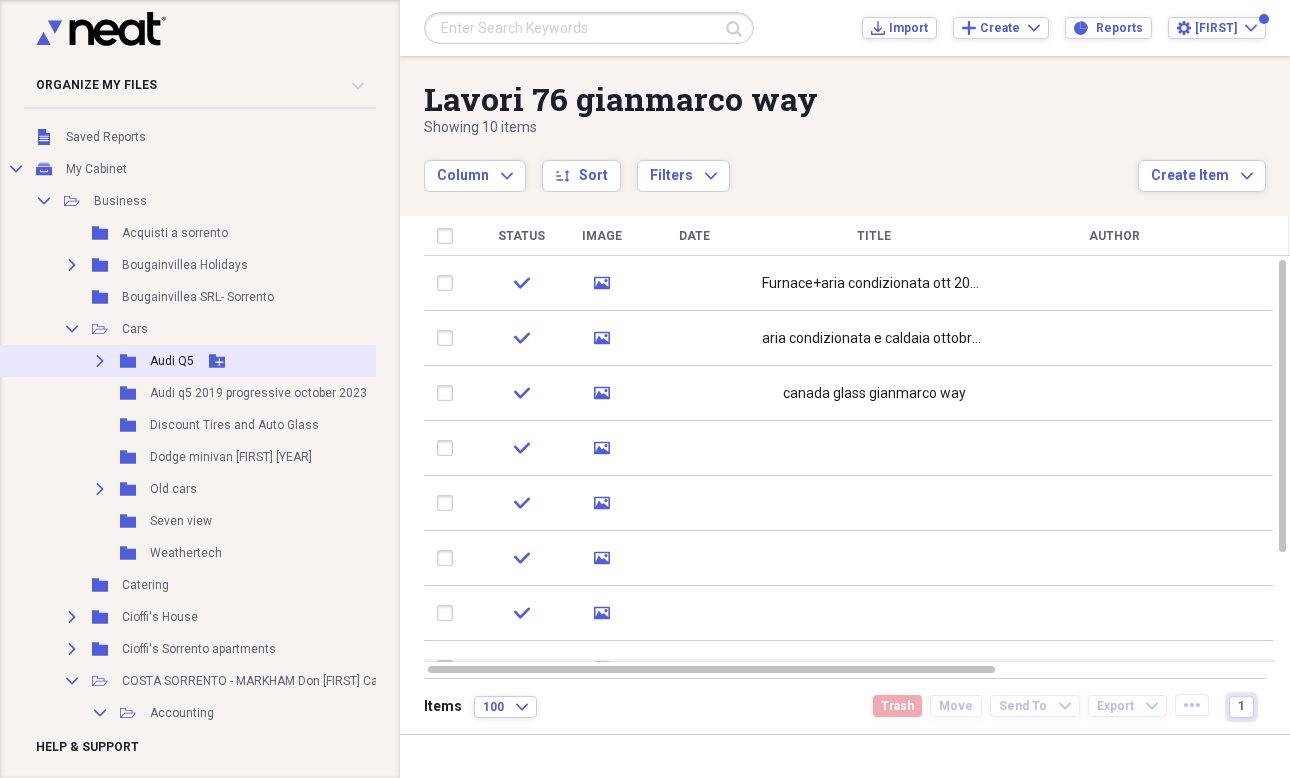click 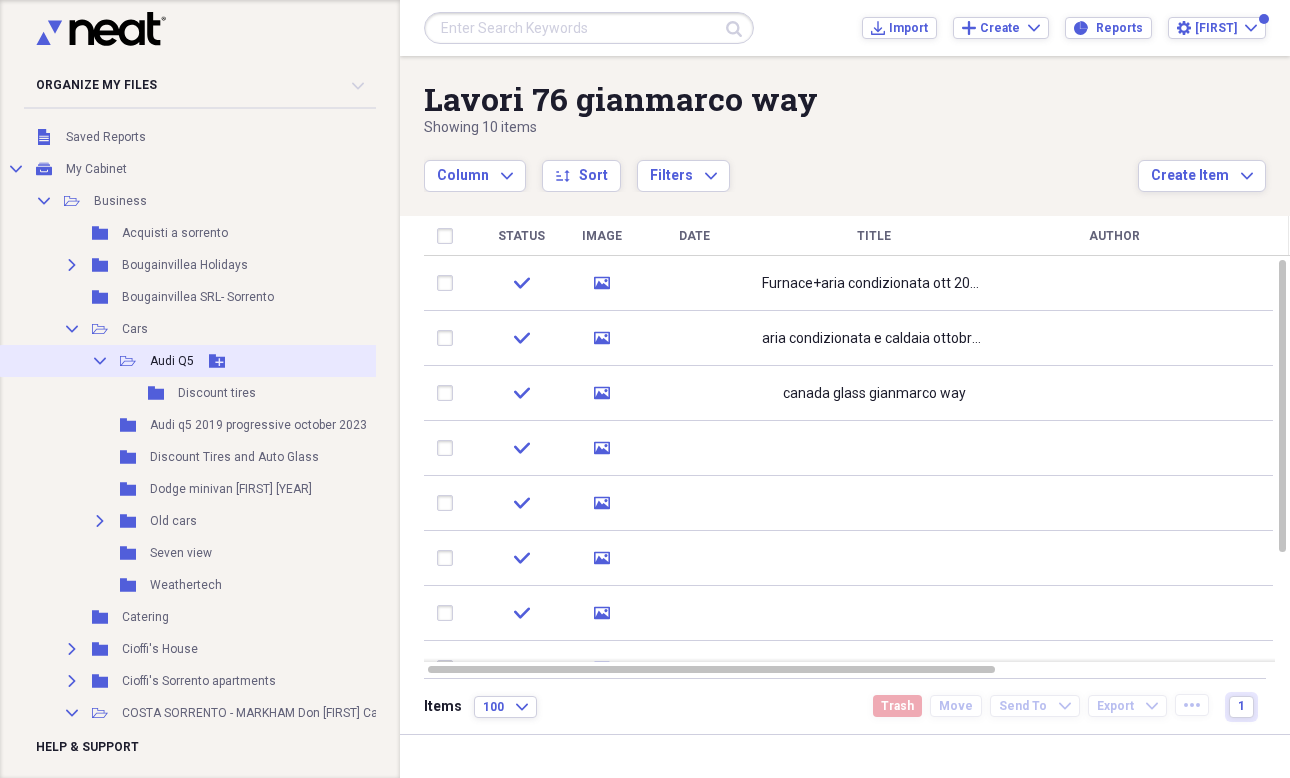 click on "Audi Q5" at bounding box center (172, 361) 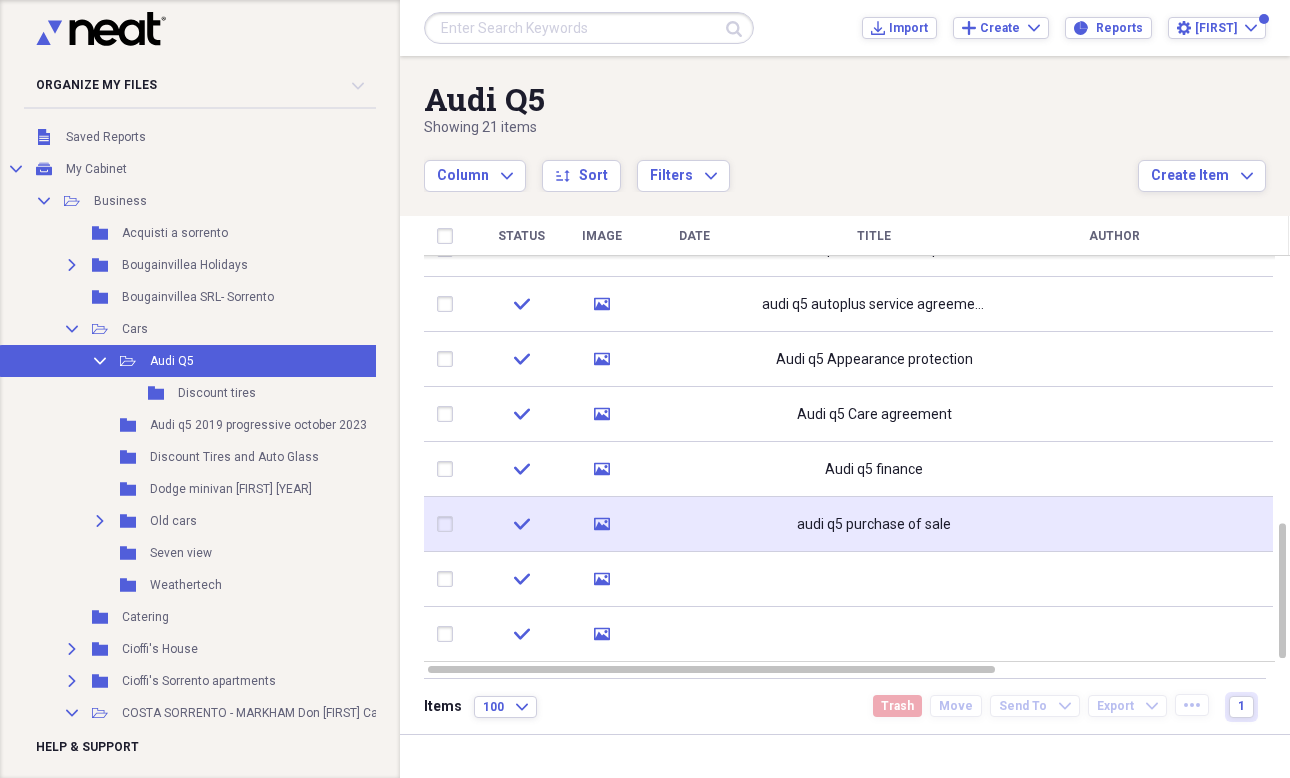 click at bounding box center (694, 524) 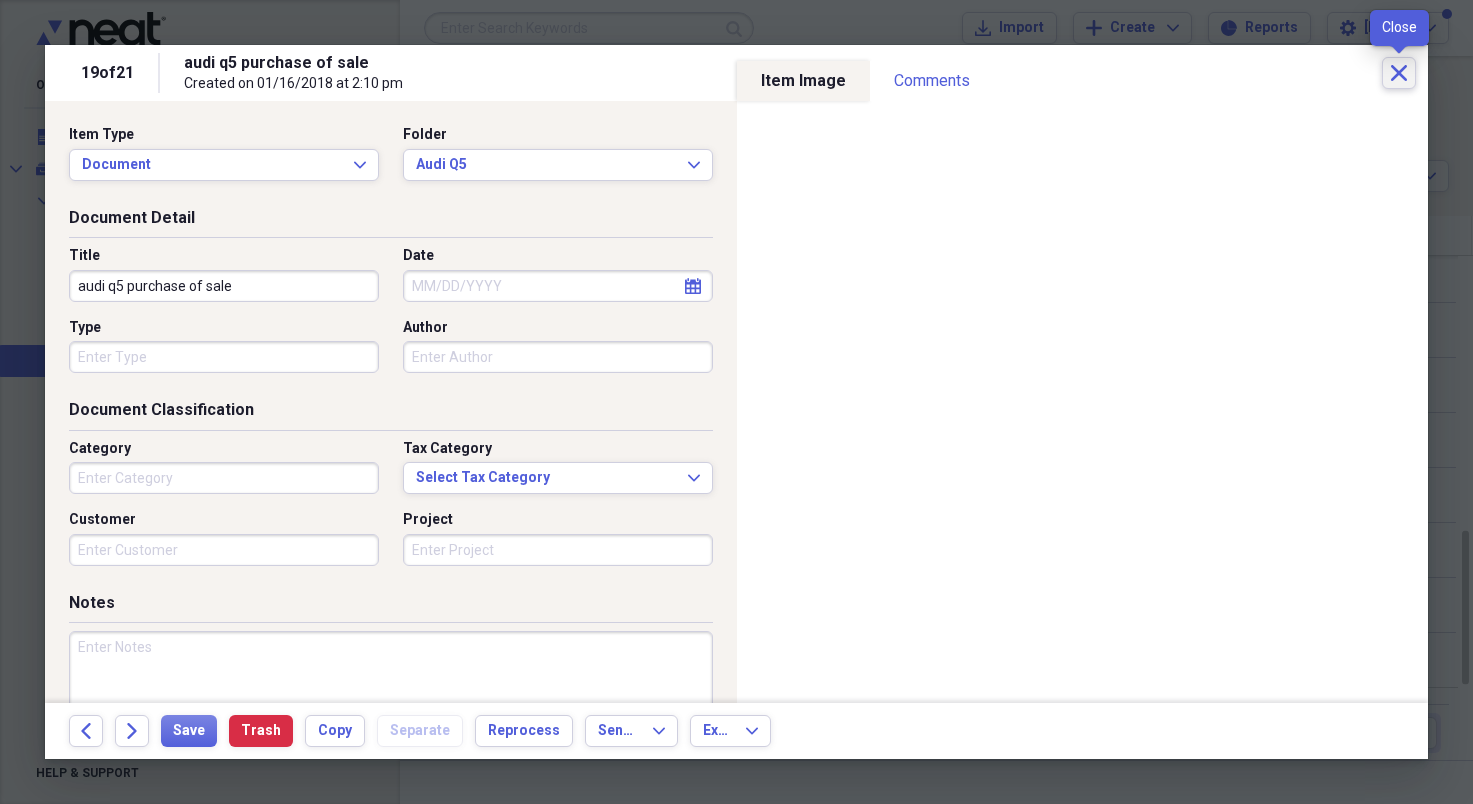 click on "Close" at bounding box center [1399, 73] 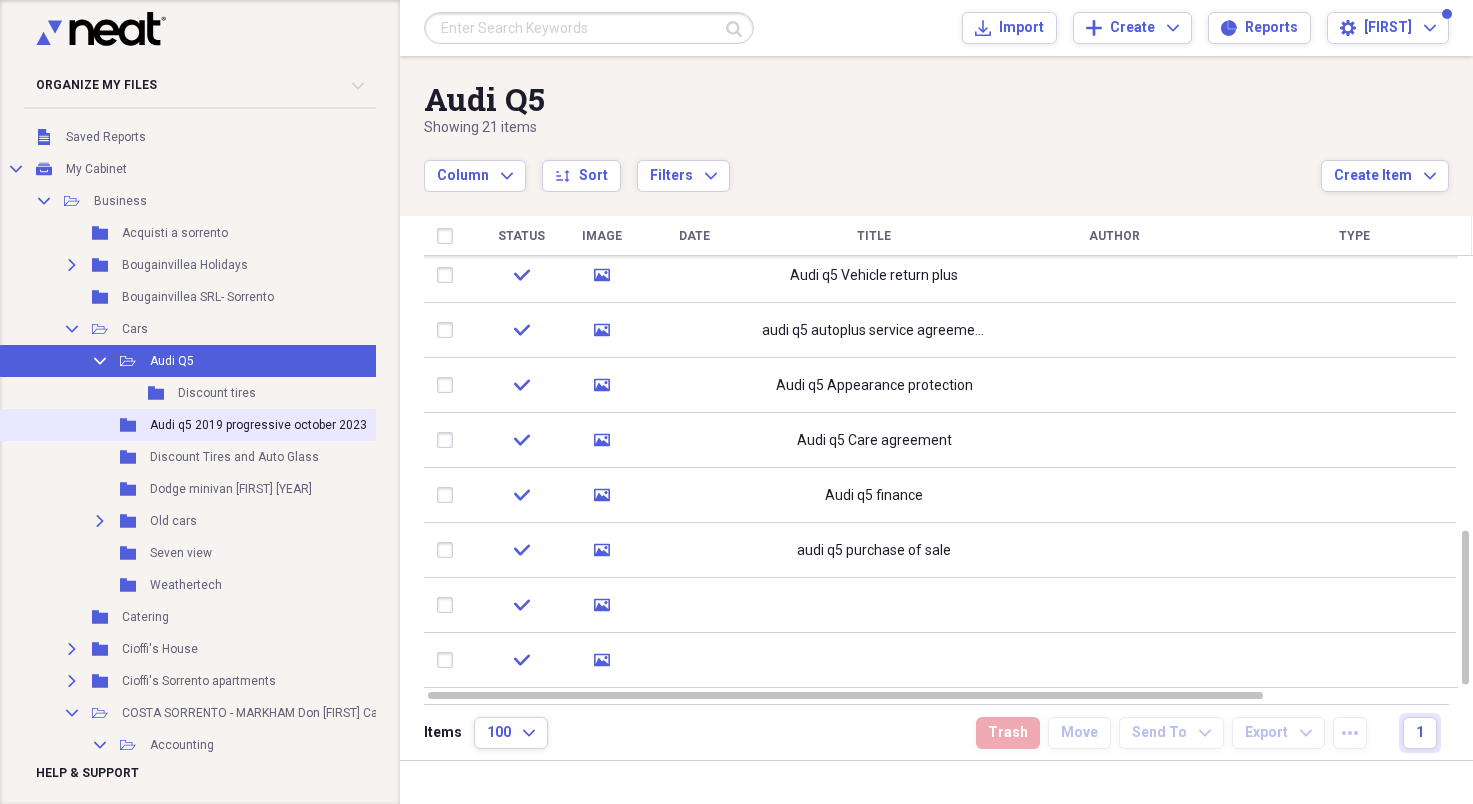 click on "Audi q5 2019 progressive october 2023" at bounding box center (258, 425) 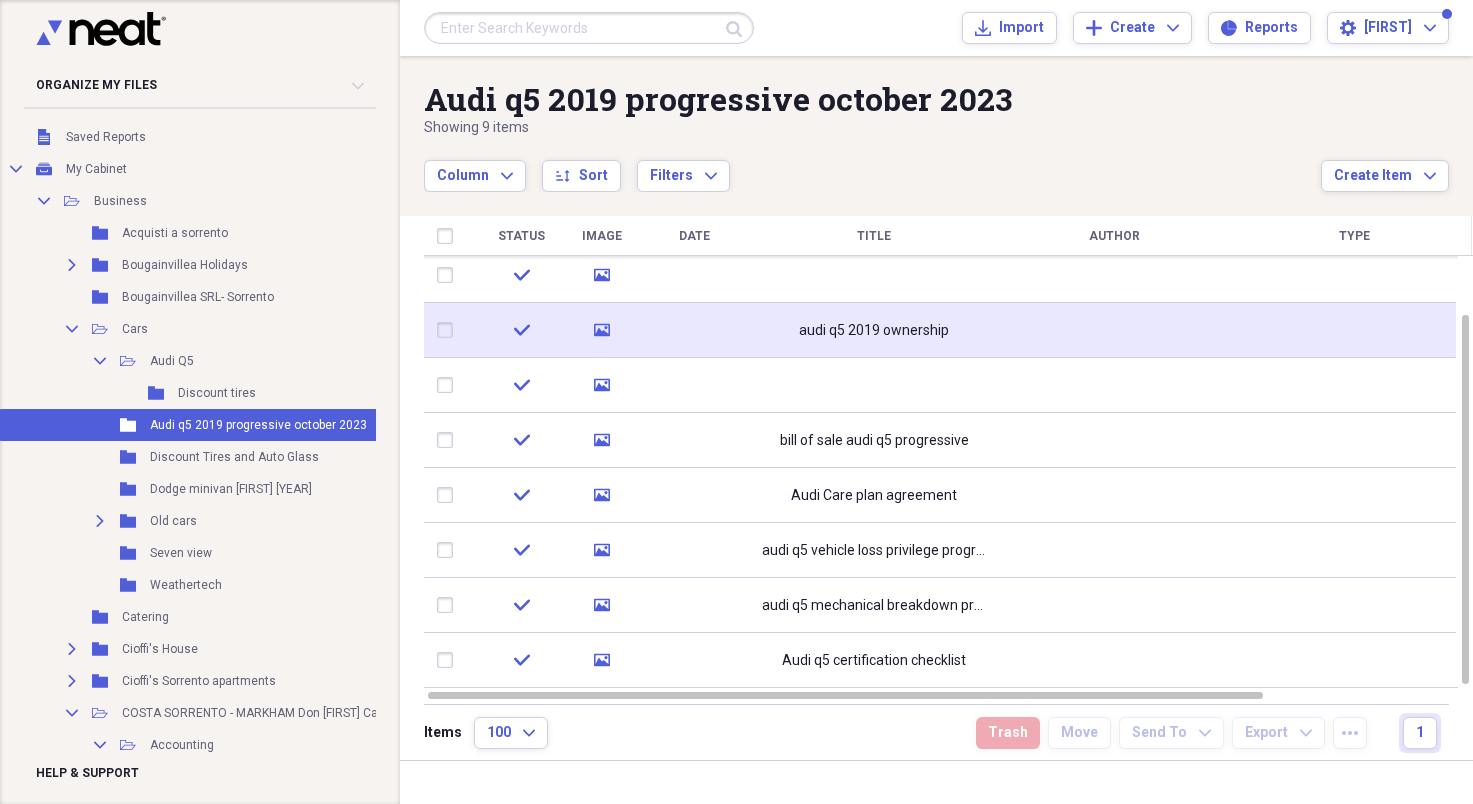 click on "audi q5 2019 ownership" at bounding box center (874, 330) 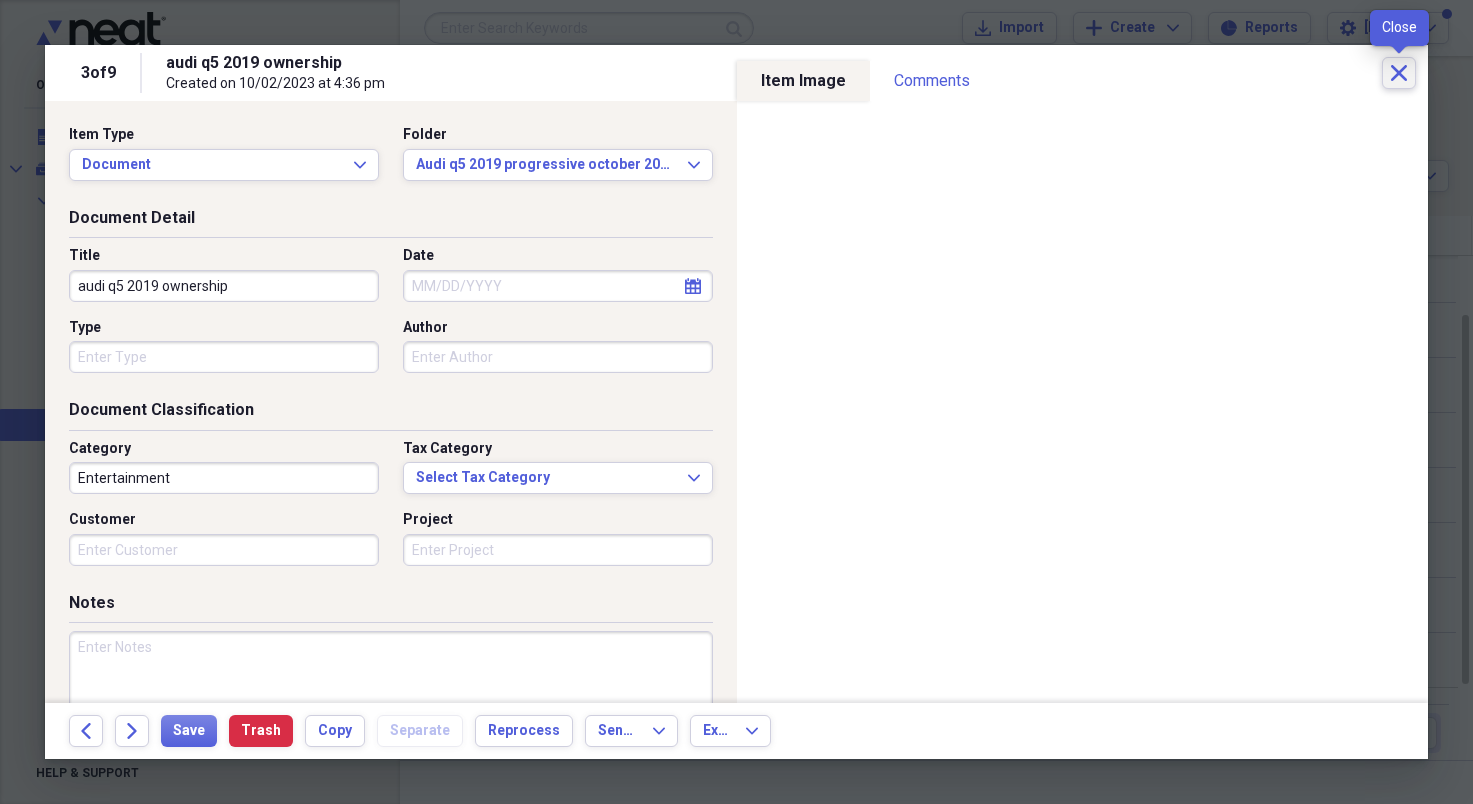click on "Close" at bounding box center [1399, 73] 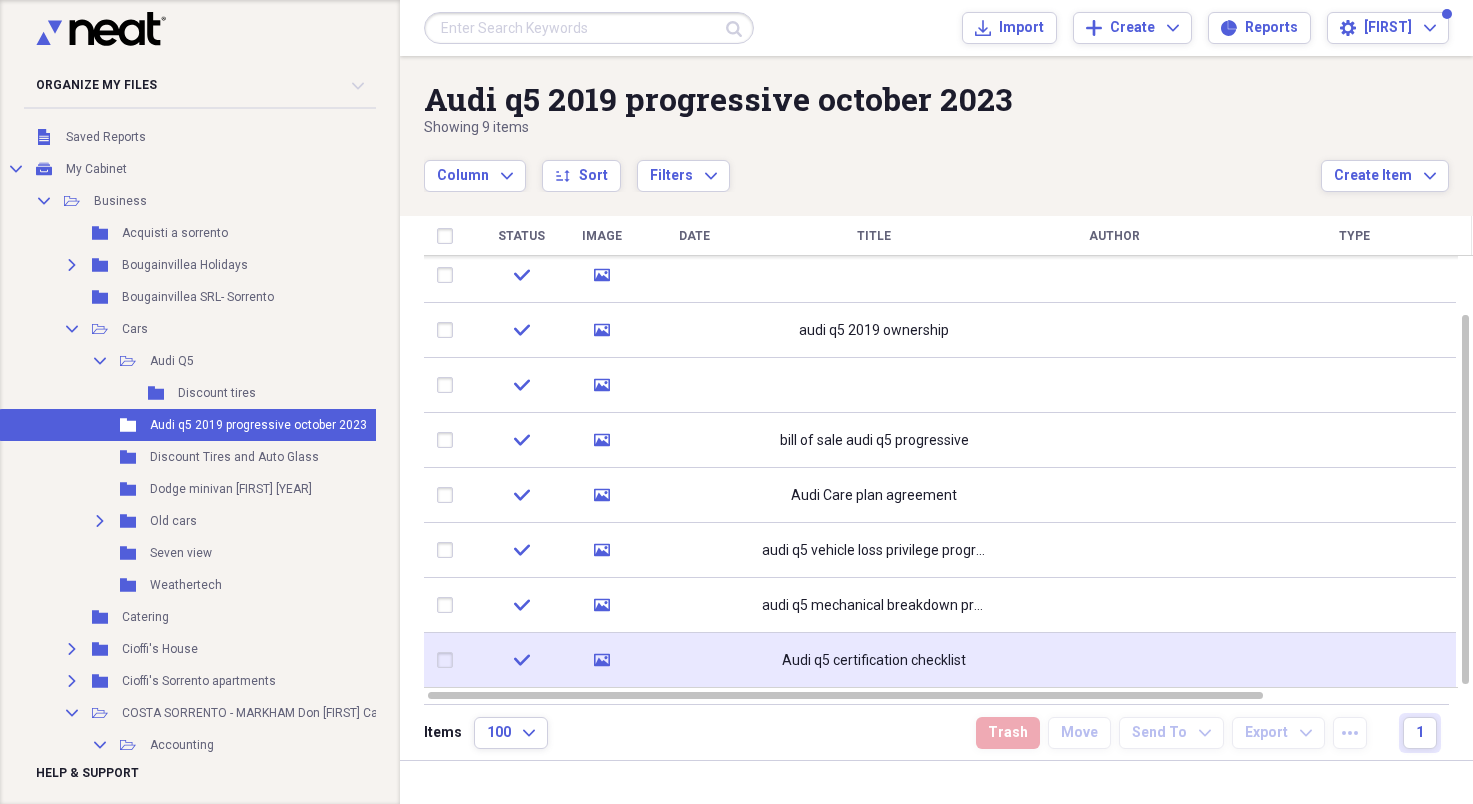 click on "Audi q5 certification checklist" at bounding box center (874, 661) 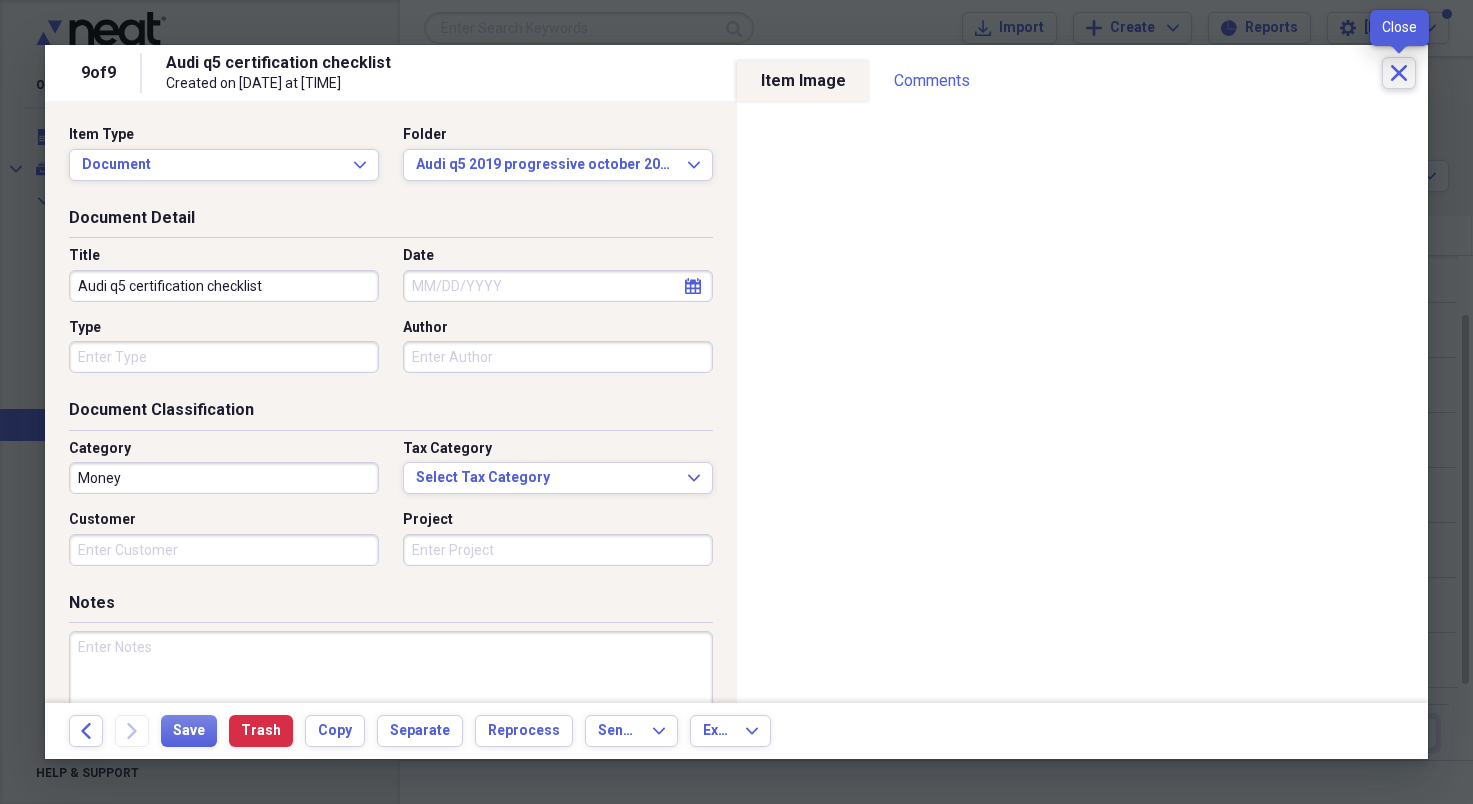 click on "Close" 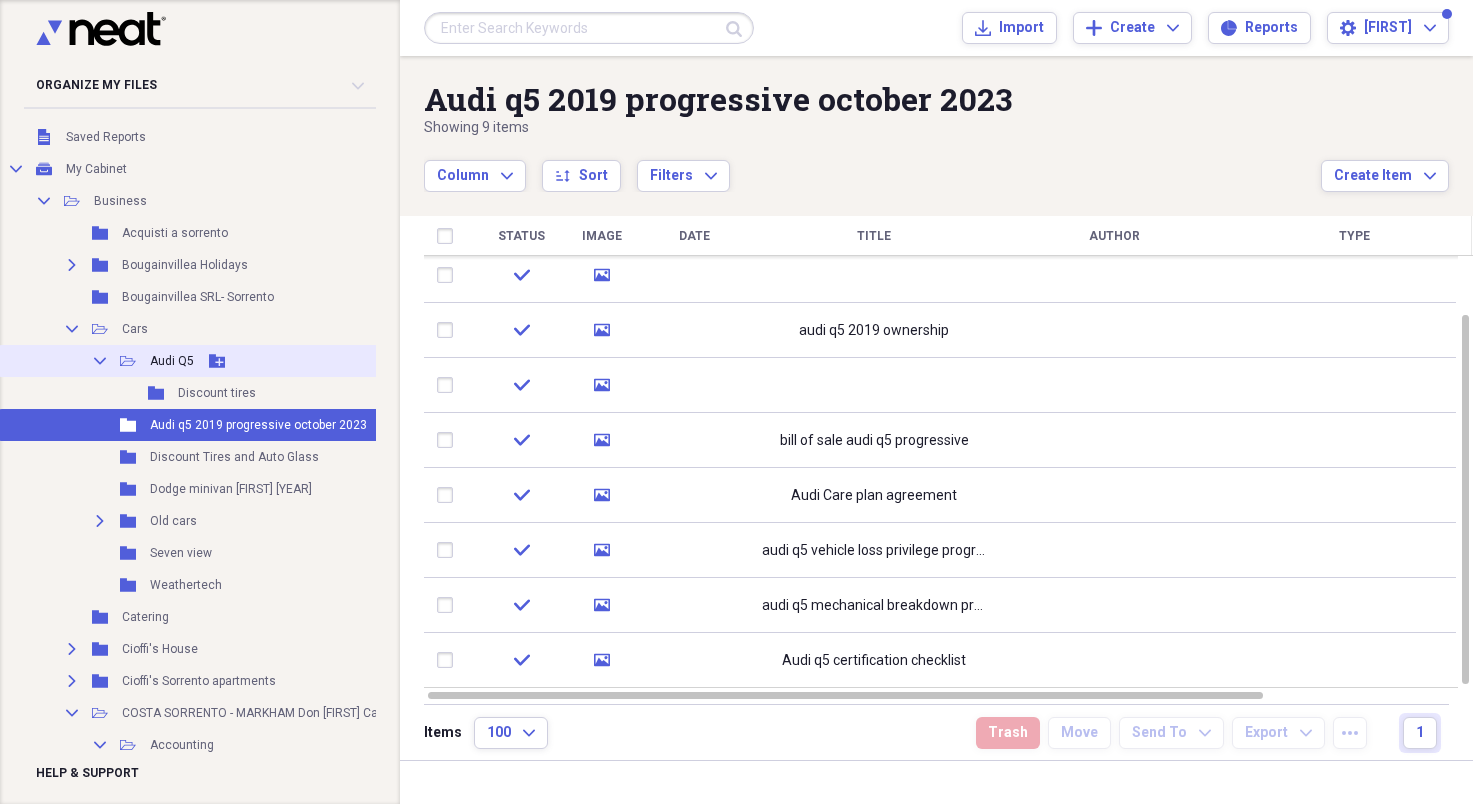 click on "Audi Q5" at bounding box center (172, 361) 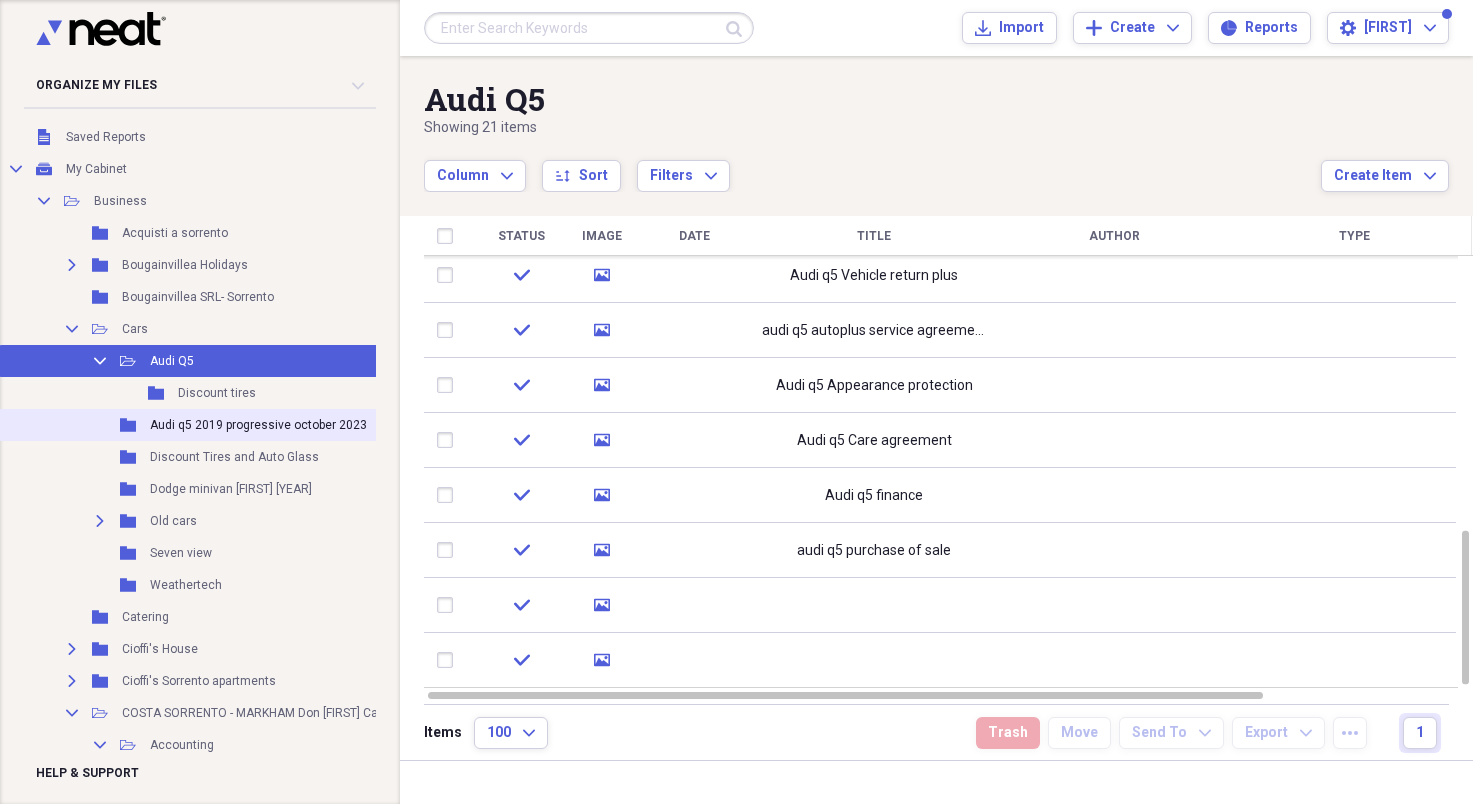 click on "Audi q5 2019 progressive october 2023" at bounding box center [258, 425] 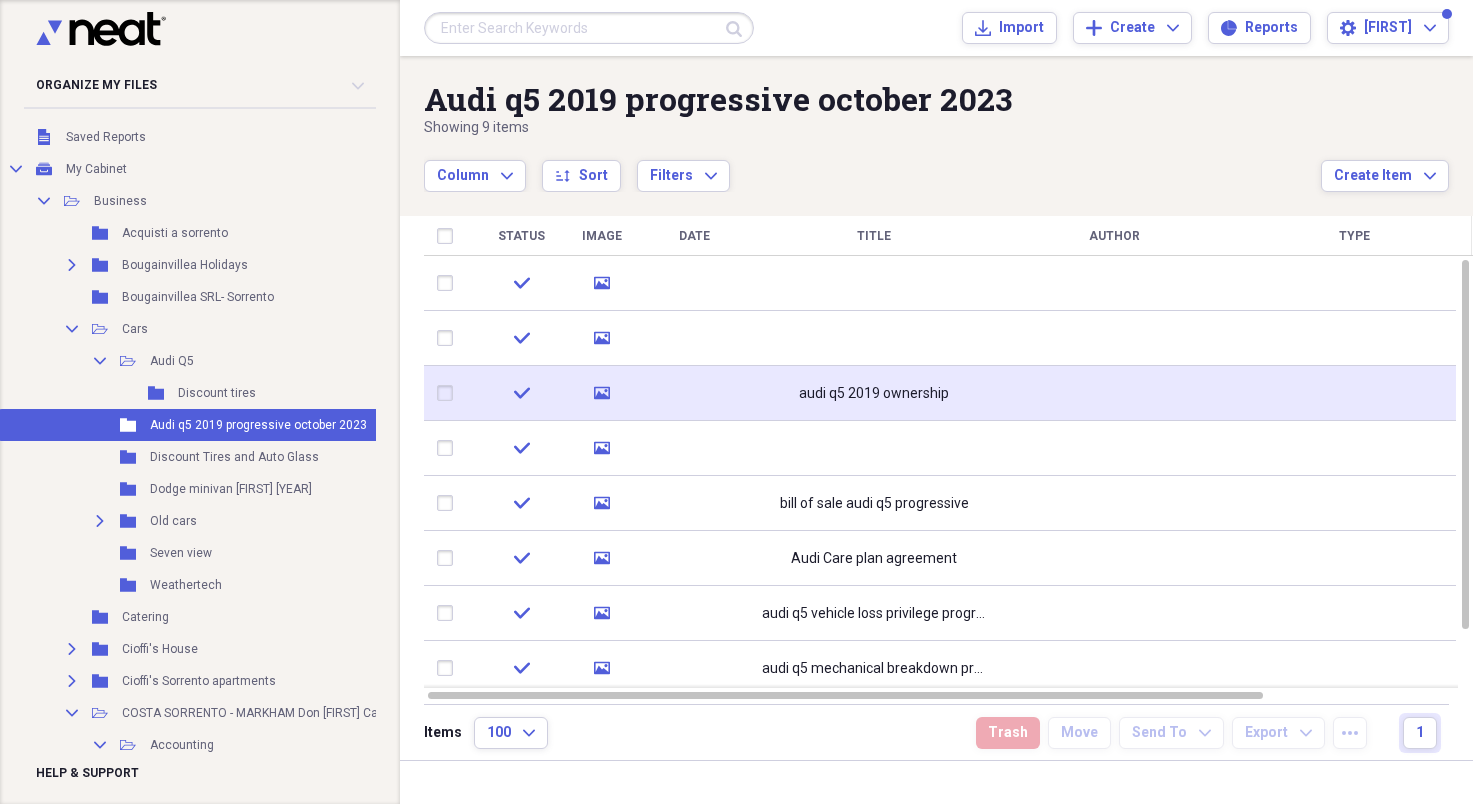 click on "audi q5 2019 ownership" at bounding box center (874, 393) 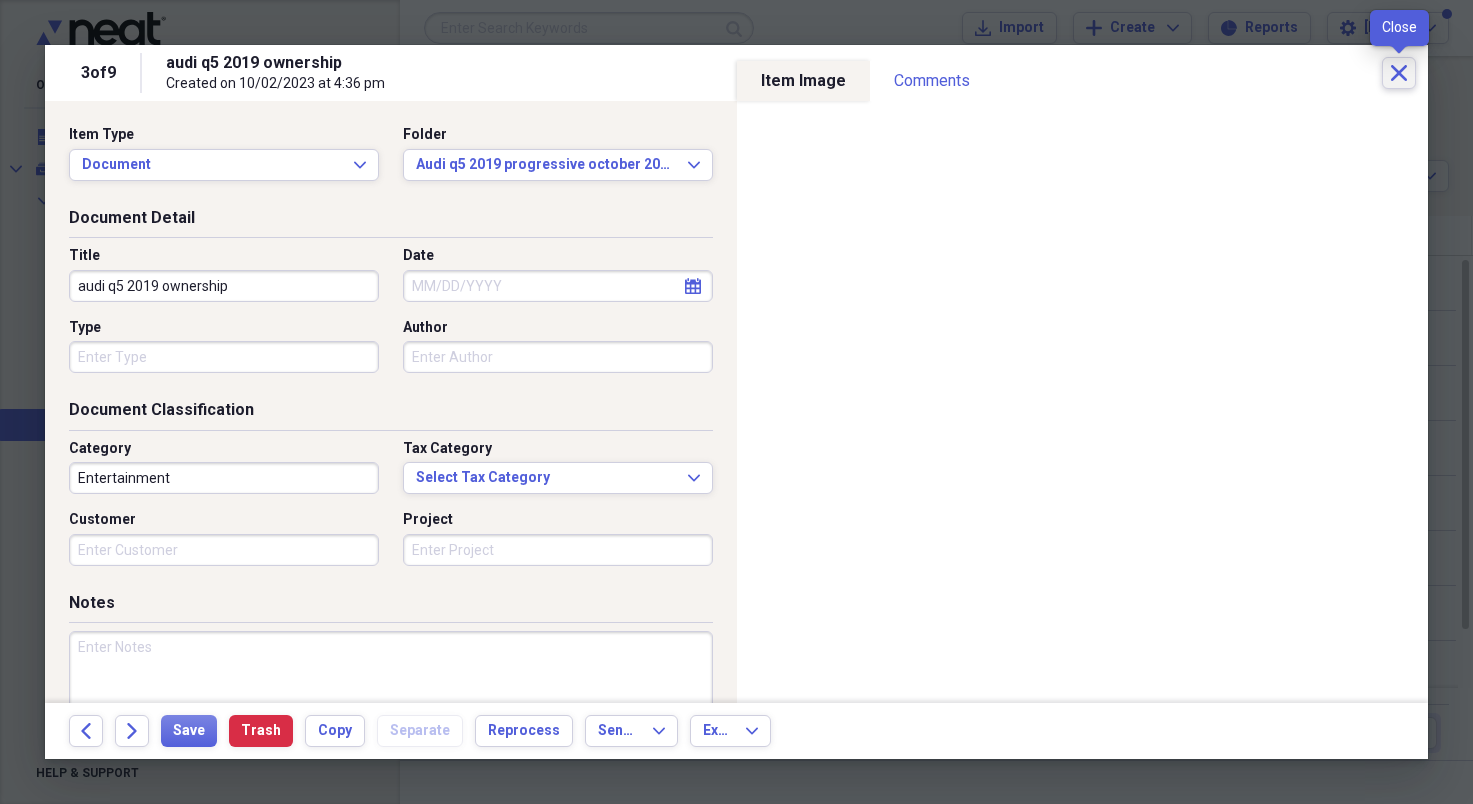 click on "Close" 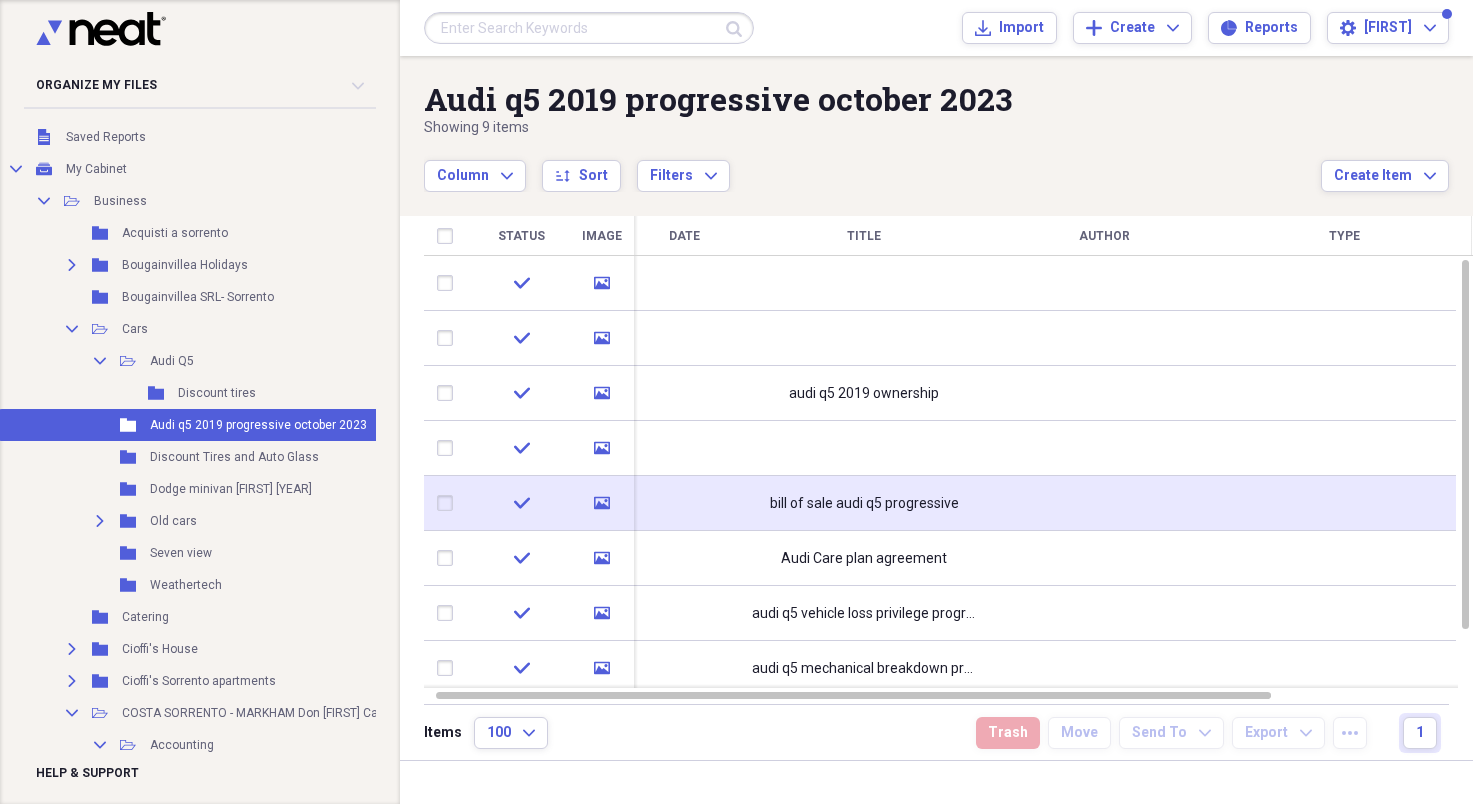 click on "bill of sale audi q5 progressive" at bounding box center (864, 504) 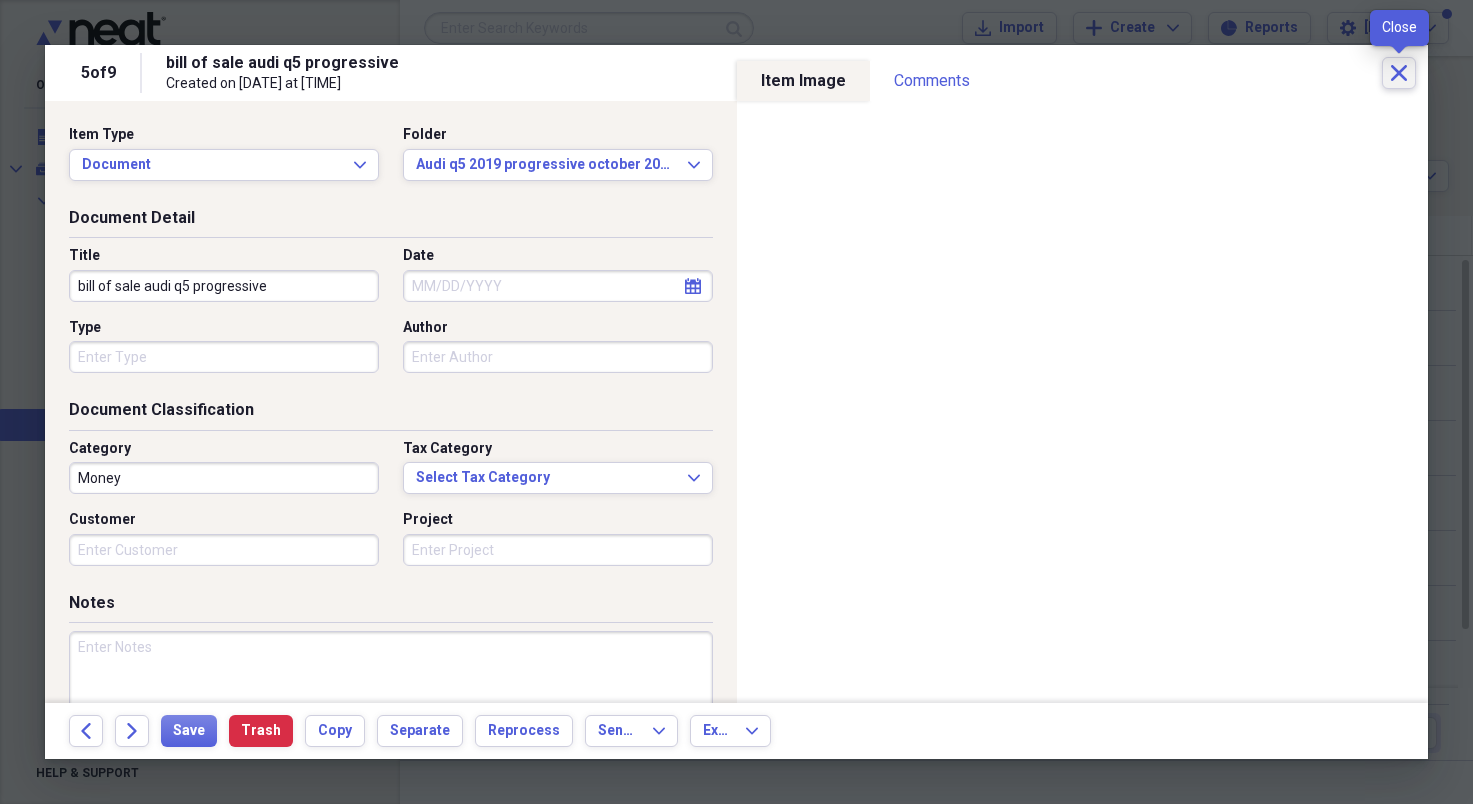 click on "Close" 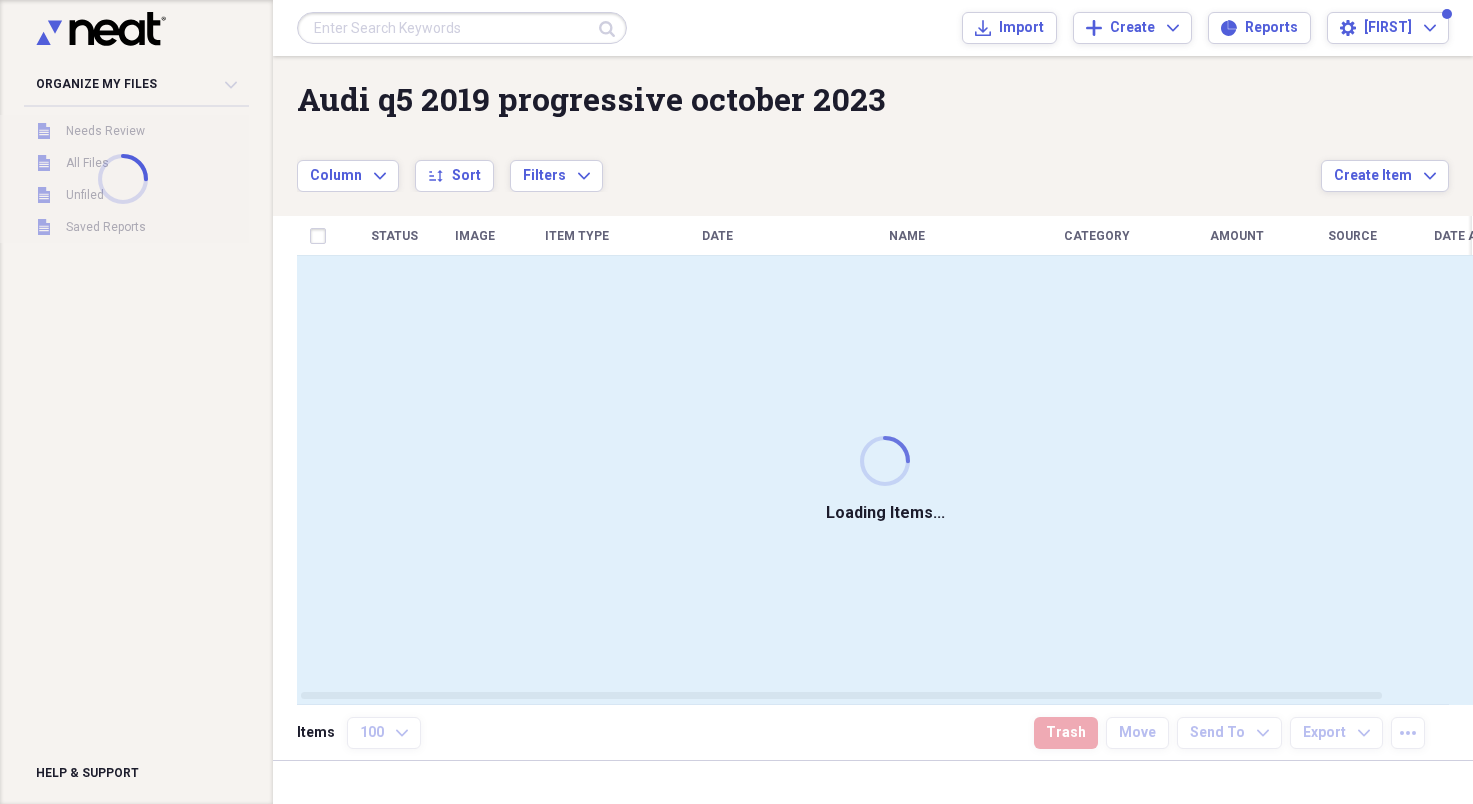 scroll, scrollTop: 0, scrollLeft: 0, axis: both 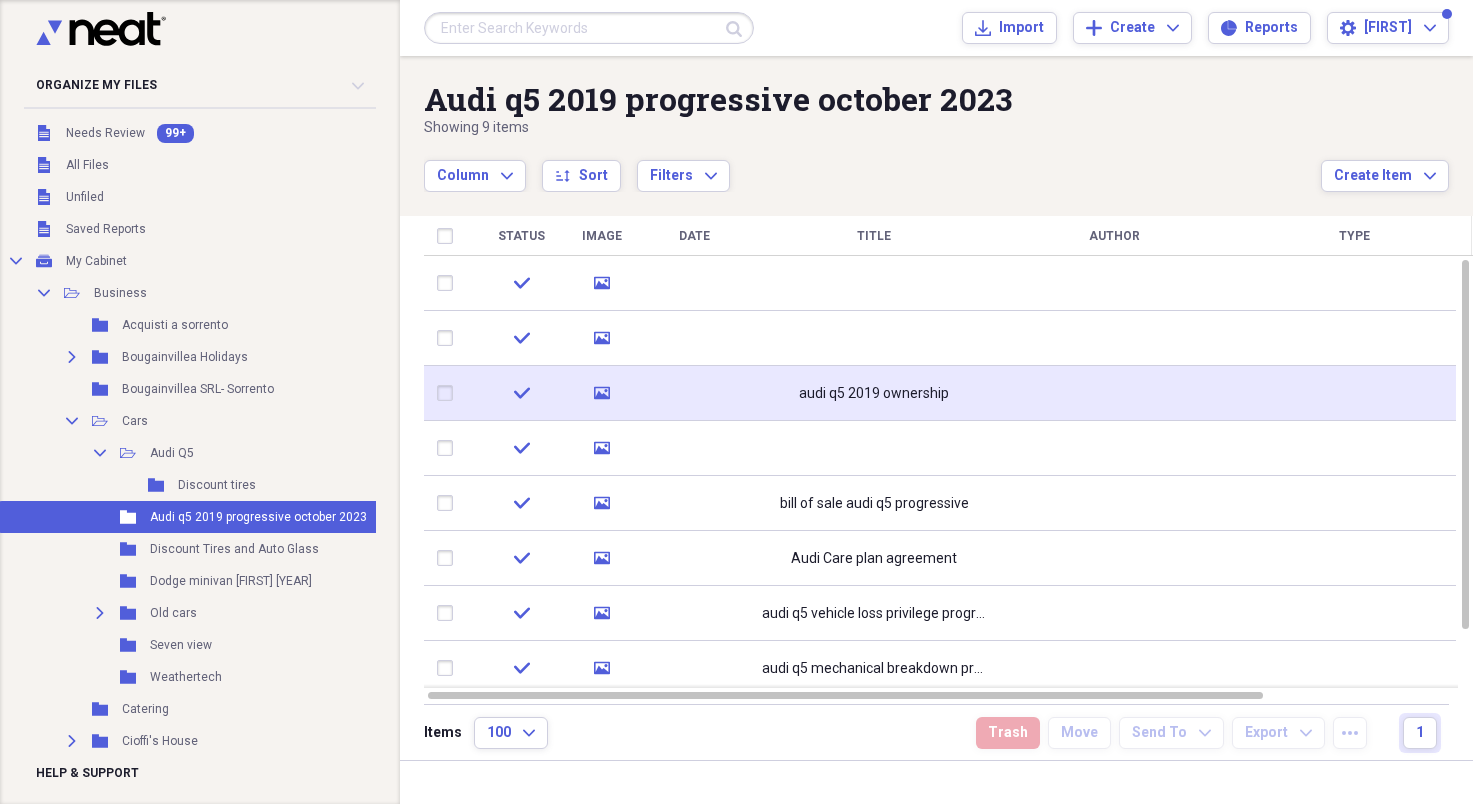 click on "audi q5 2019 ownership" at bounding box center [874, 393] 